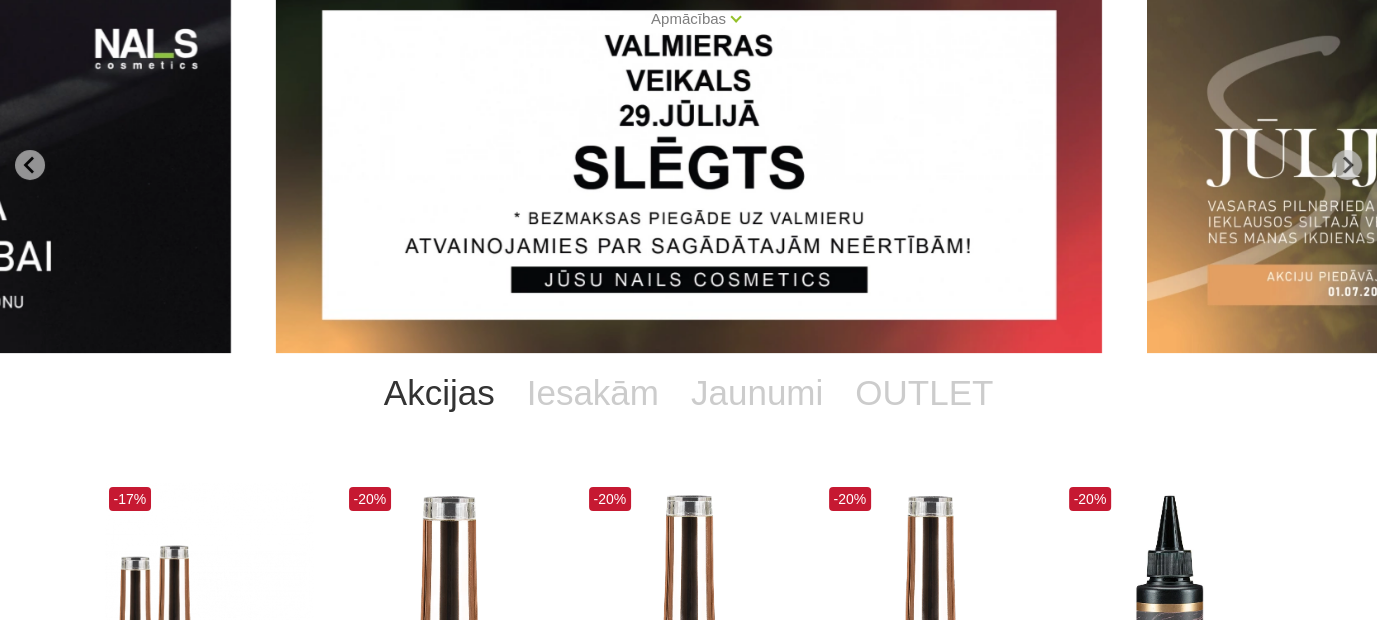 scroll, scrollTop: 225, scrollLeft: 0, axis: vertical 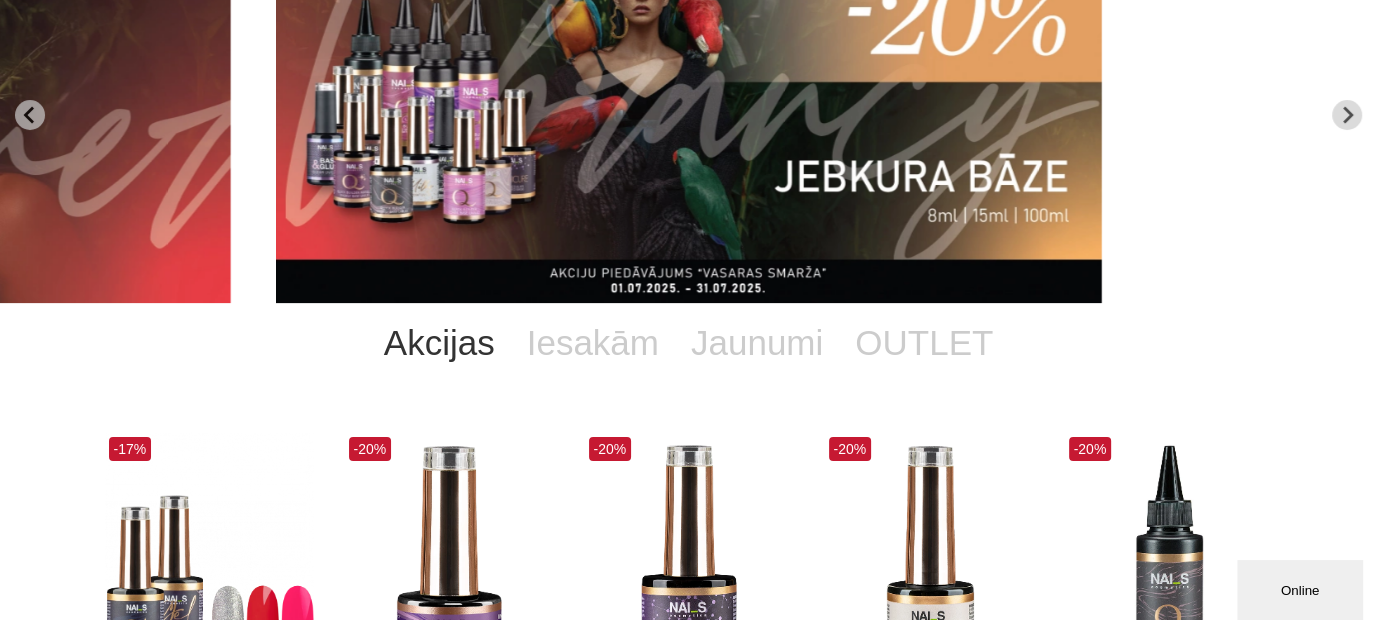click on "Zvani un pasūti  +37120446646 | Latviešu Latviešu Russian English EUR EUR | Manikīrs
Gēllakas
Bāzes, topi un praimeri
Geli un akrigeli
Nagu dizains
Manikīra un pedikīra līdzekļi
Klasiskais manikīrs
Krēmi, losjoni un skrubji
Aksesuāri, piederumi
OUTLET
Elektroierīces
Frēzes, uzgaļi
Vaksācija Pedikīrs Komplekti Online apmācības
Online apmācības
Semināri klātienē
Apmācības
Apmācības
Online apmācības
Semināru grafiks
Ienākt" 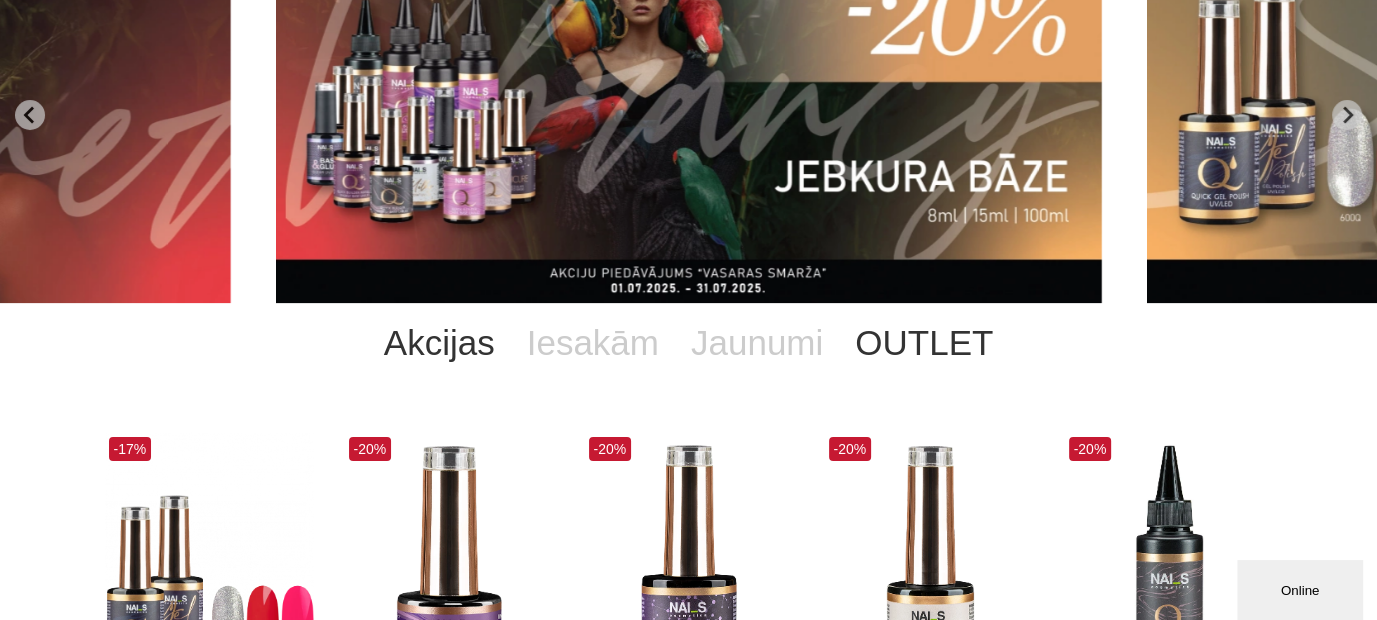 click on "OUTLET" at bounding box center (924, 343) 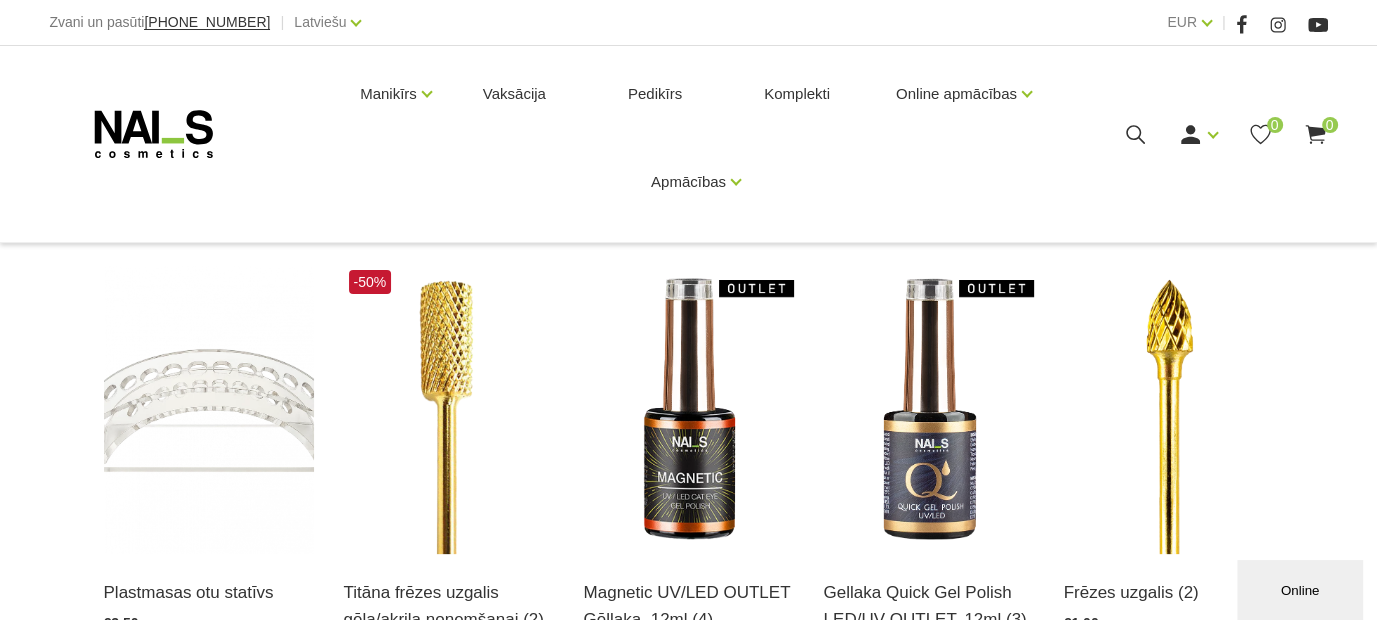 scroll, scrollTop: 433, scrollLeft: 0, axis: vertical 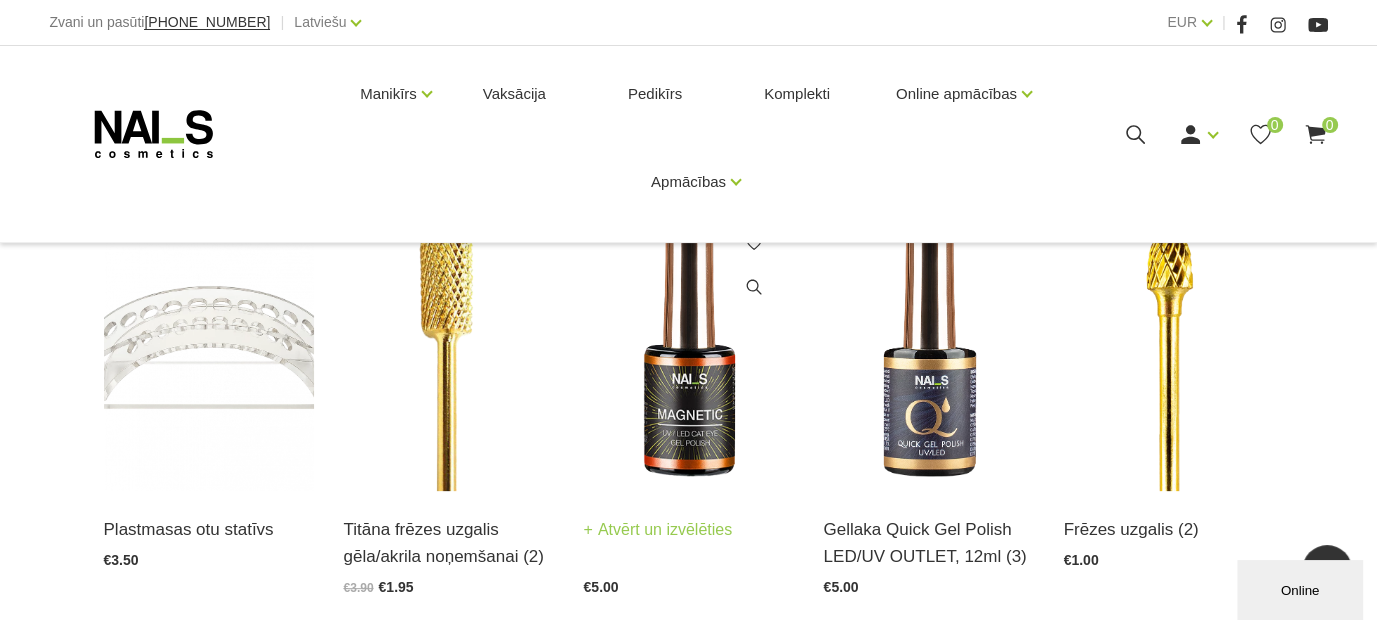 click at bounding box center [689, 346] 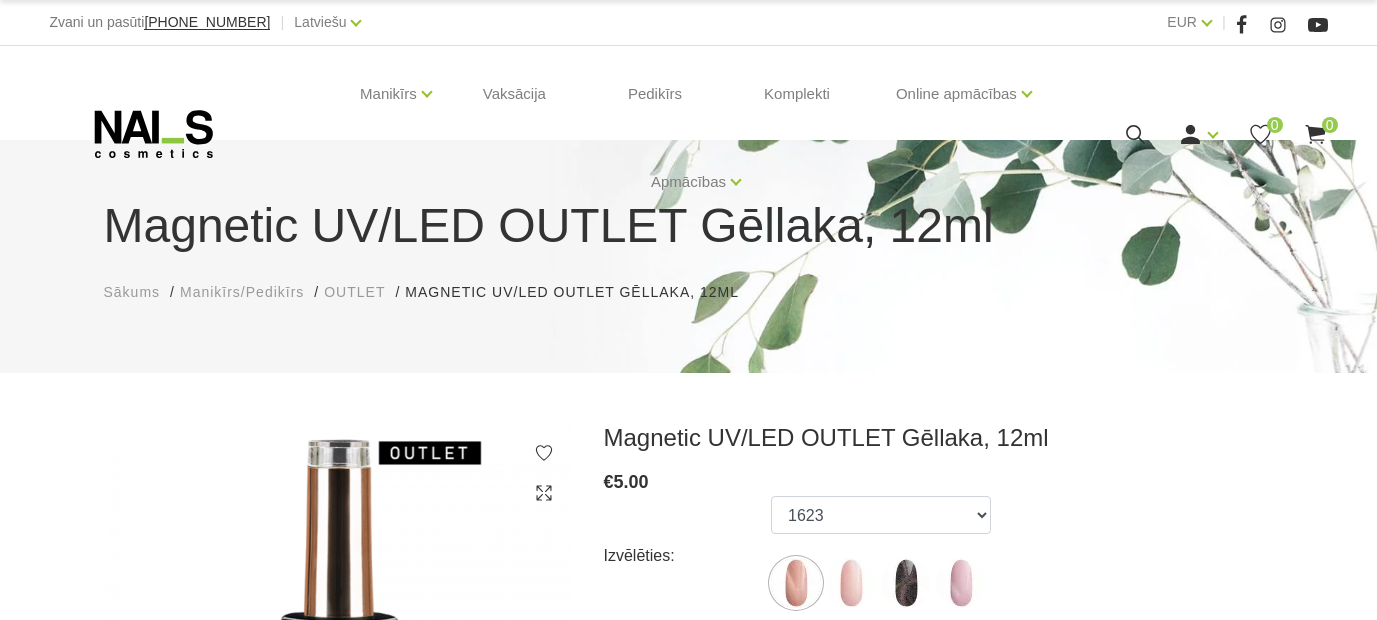 scroll, scrollTop: 0, scrollLeft: 0, axis: both 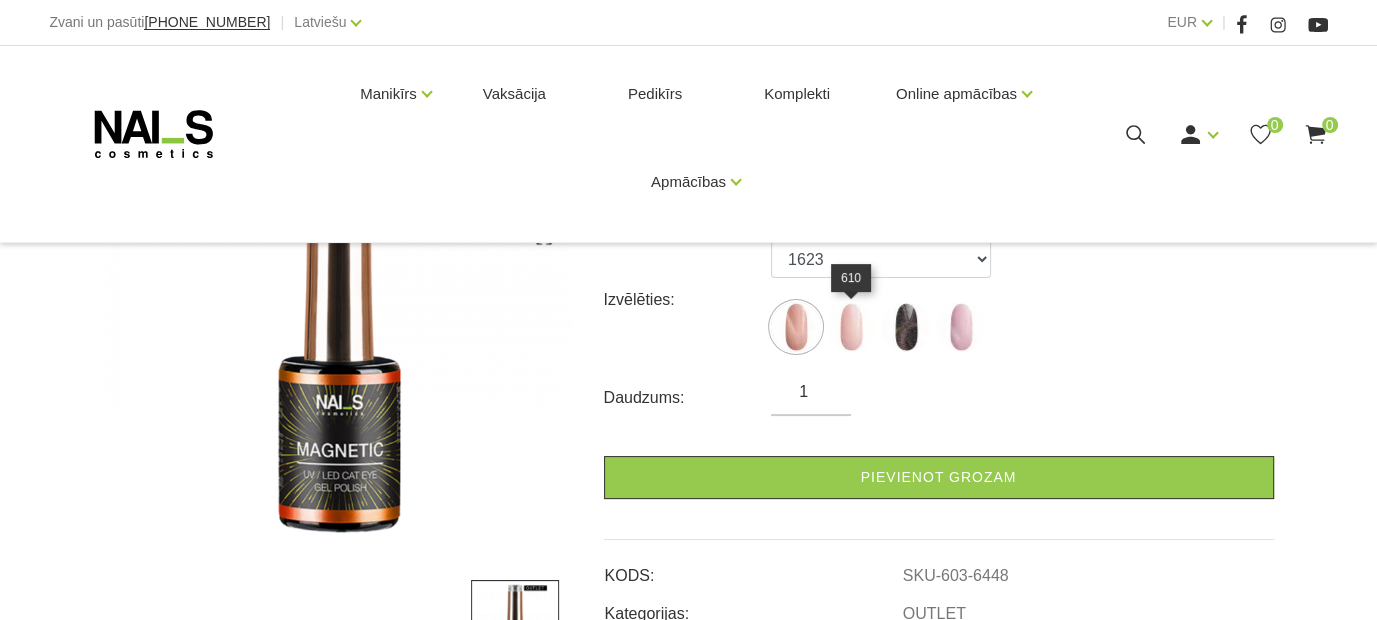 click at bounding box center (851, 327) 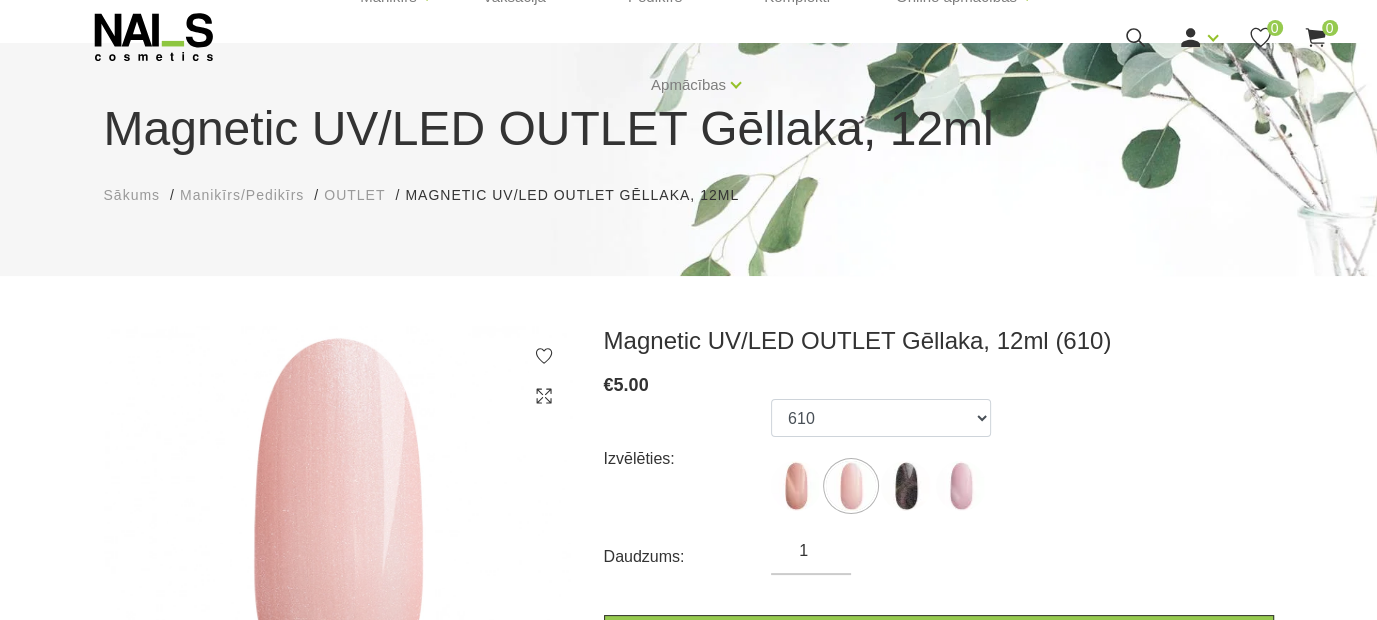 scroll, scrollTop: 152, scrollLeft: 0, axis: vertical 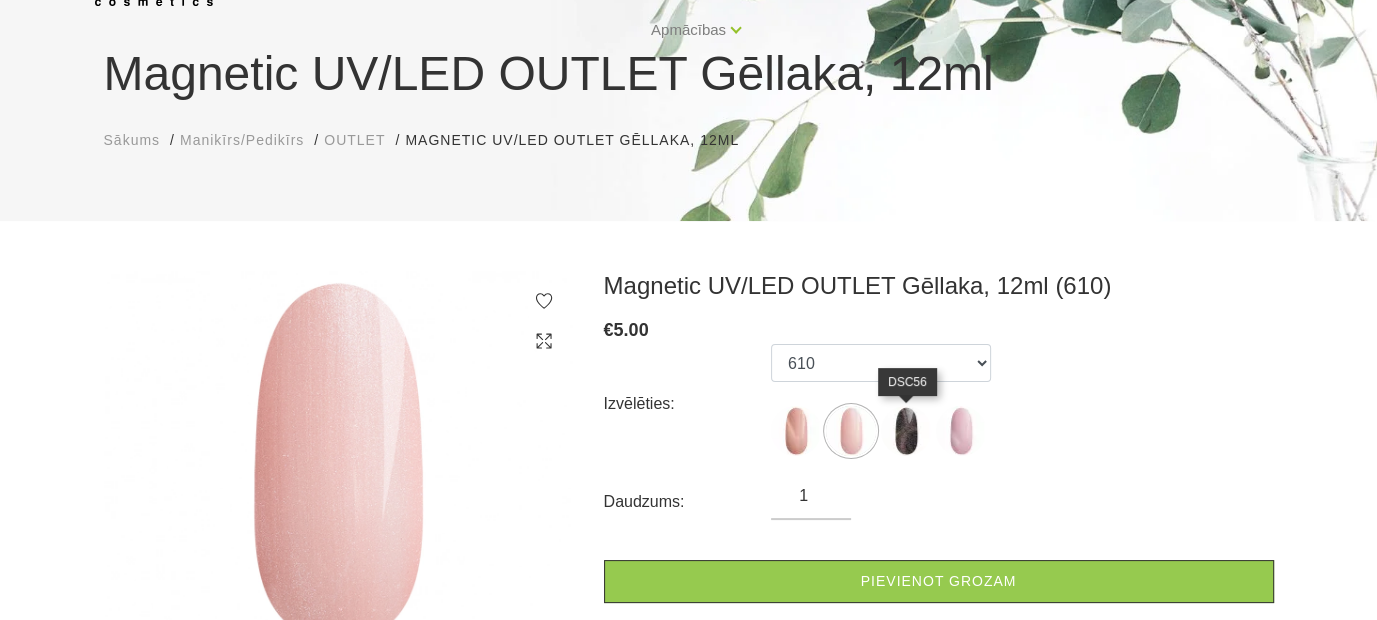 click at bounding box center (906, 431) 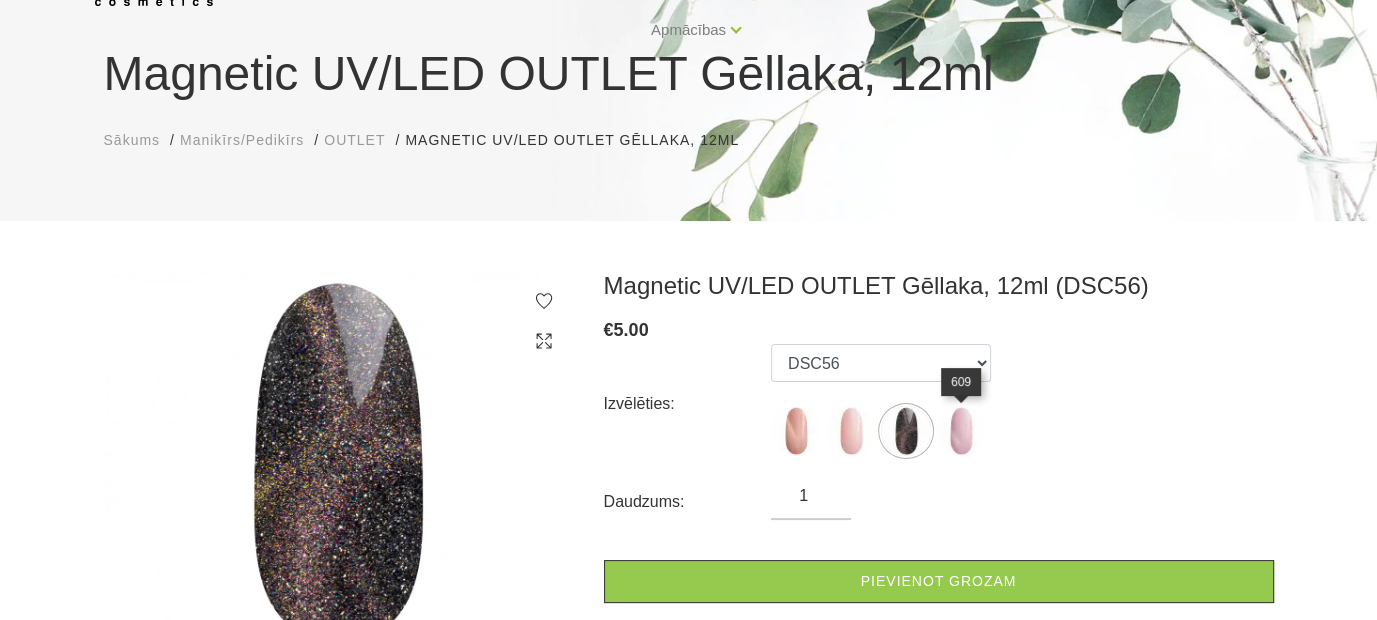 click at bounding box center (961, 431) 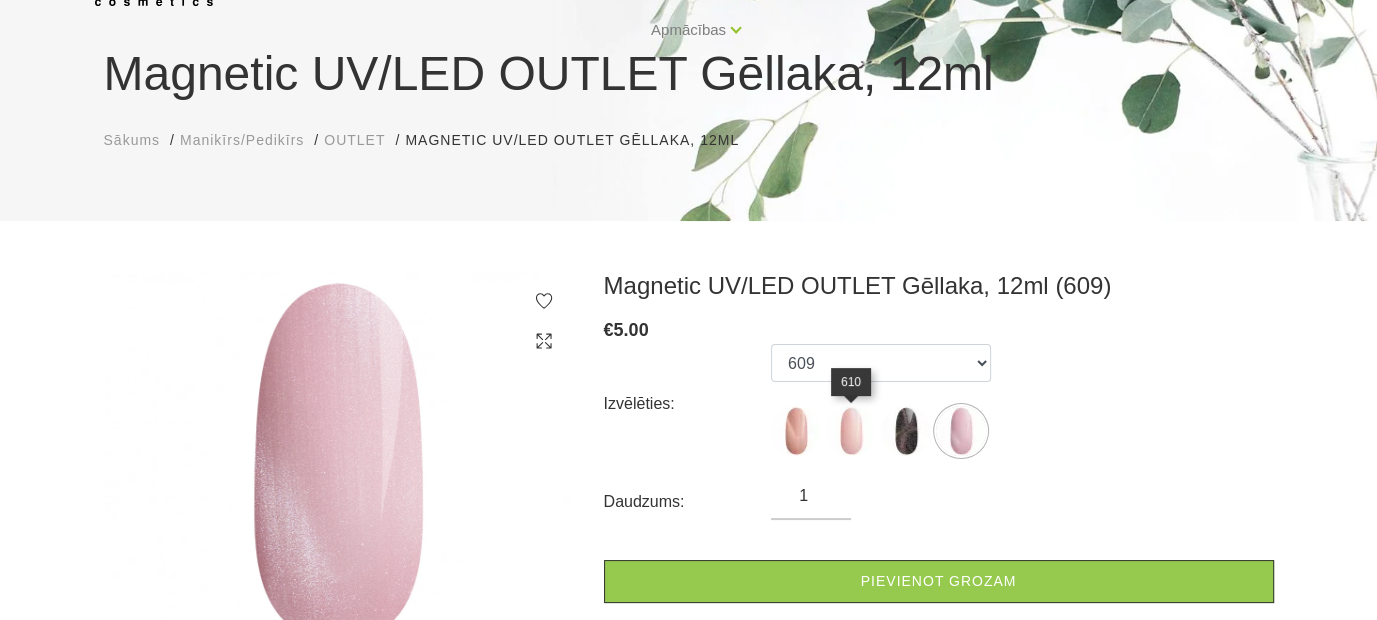 click at bounding box center [851, 431] 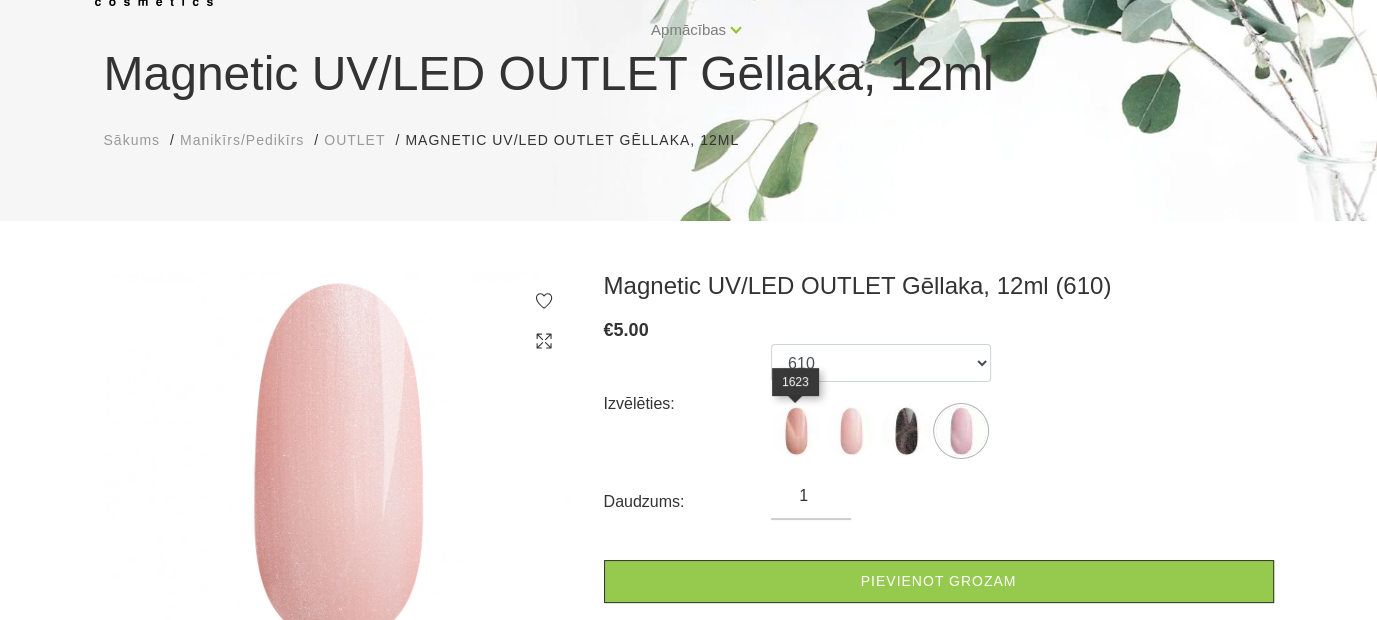 click at bounding box center [796, 431] 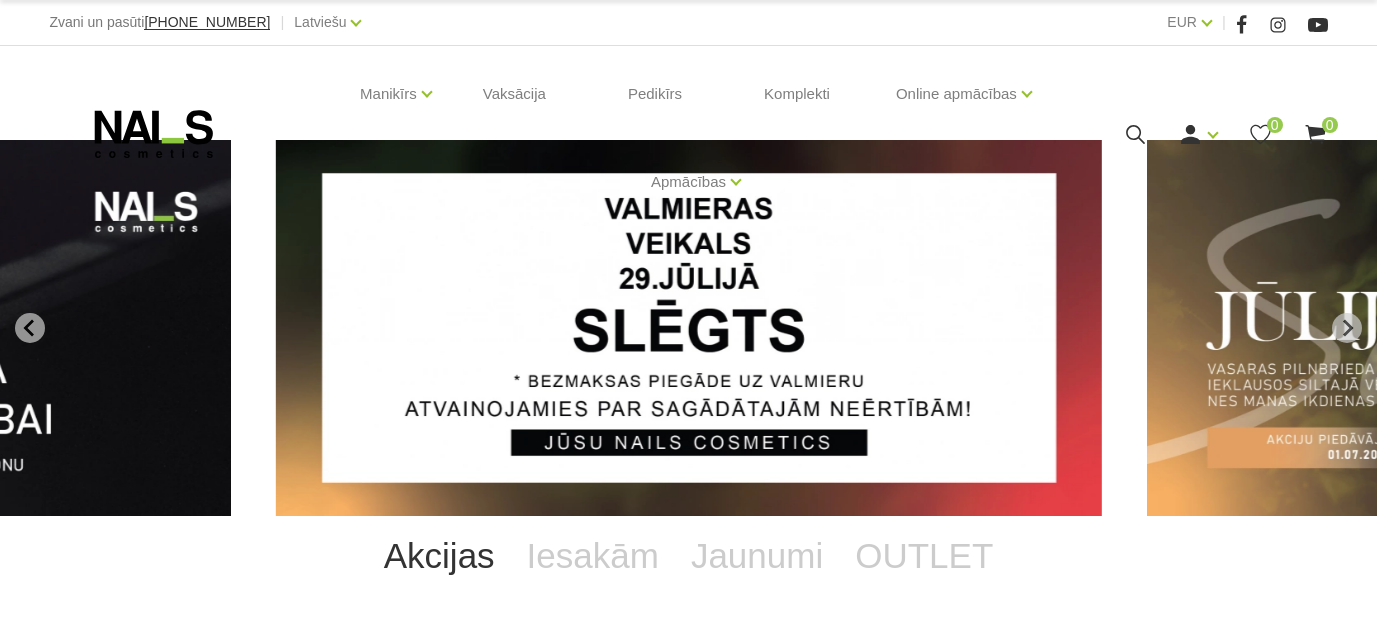 scroll, scrollTop: 819, scrollLeft: 0, axis: vertical 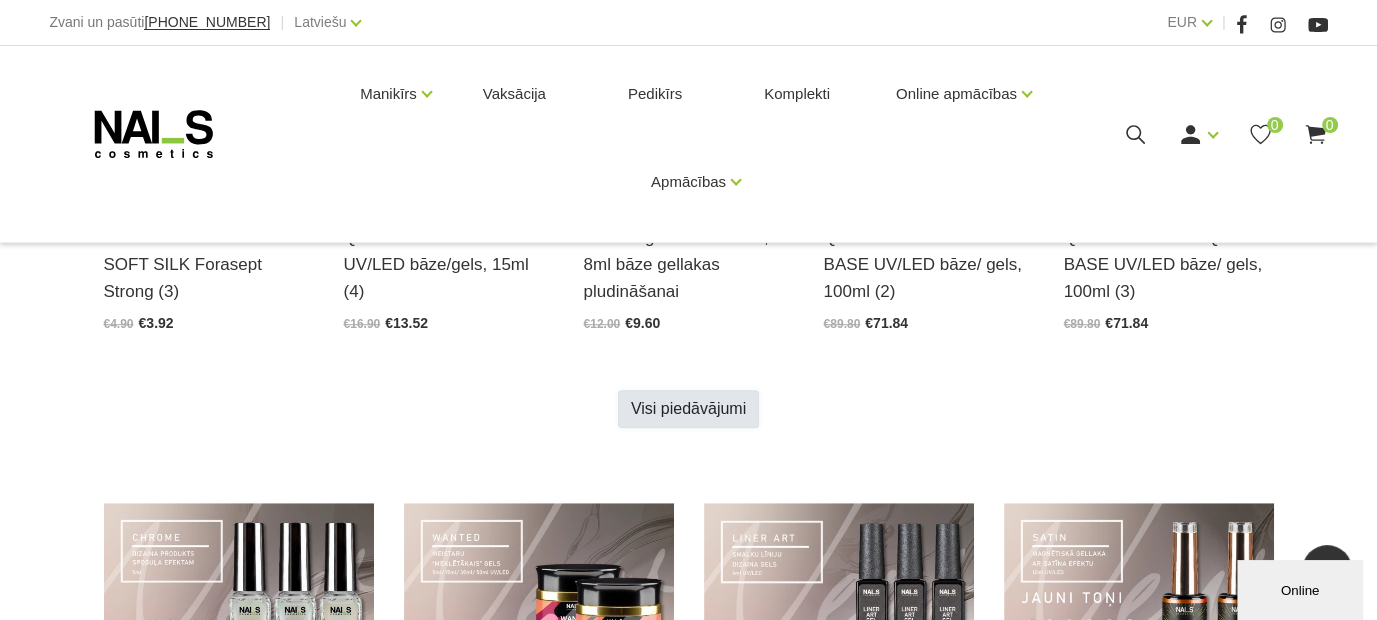 click on "Visi piedāvājumi" at bounding box center (688, 409) 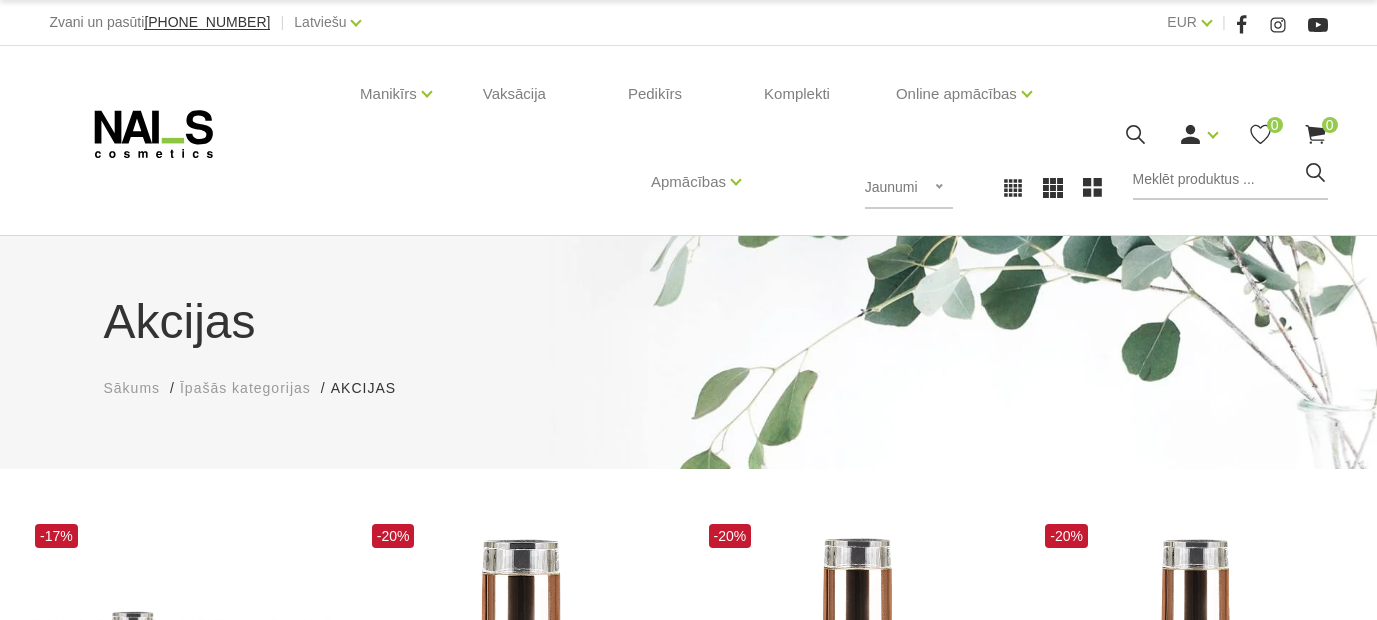 scroll, scrollTop: 0, scrollLeft: 0, axis: both 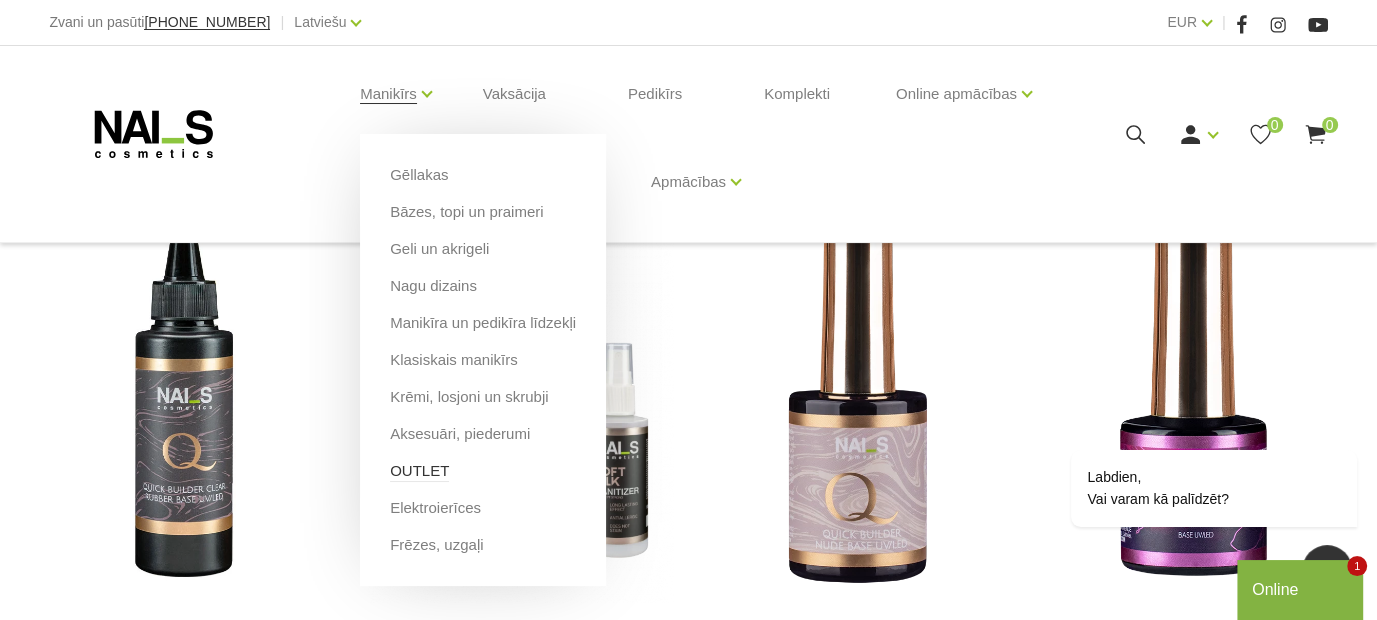 click on "OUTLET" at bounding box center (419, 471) 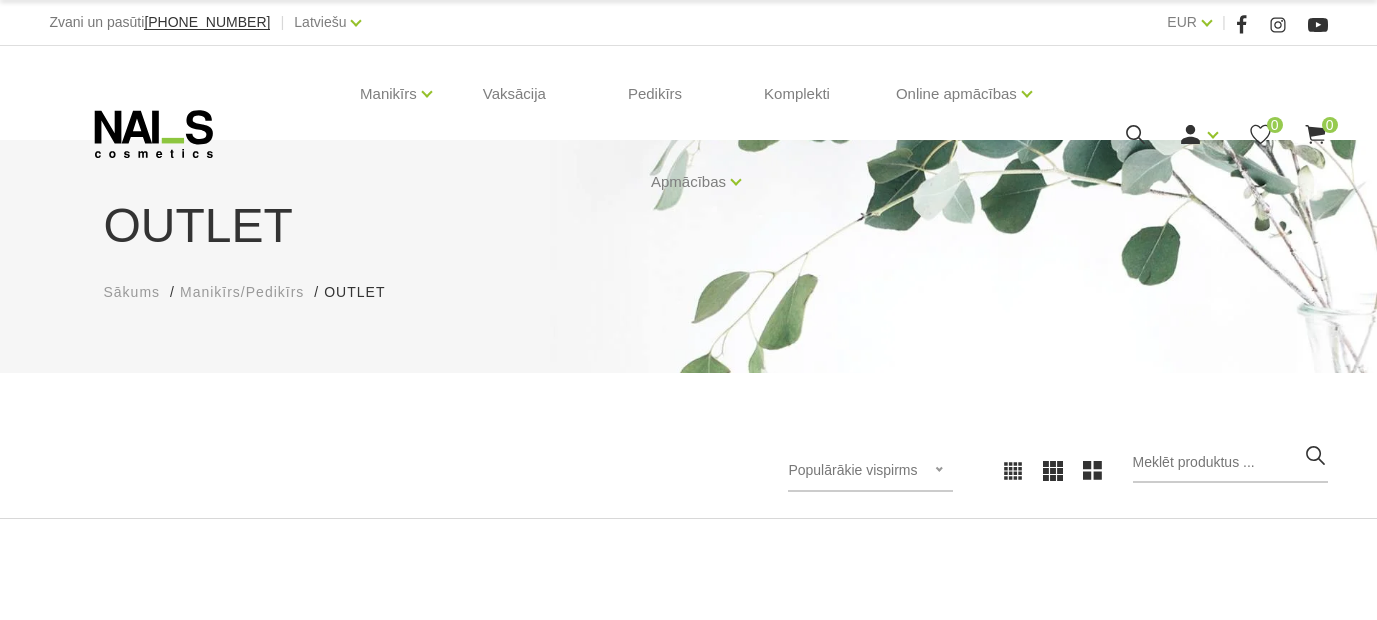 scroll, scrollTop: 0, scrollLeft: 0, axis: both 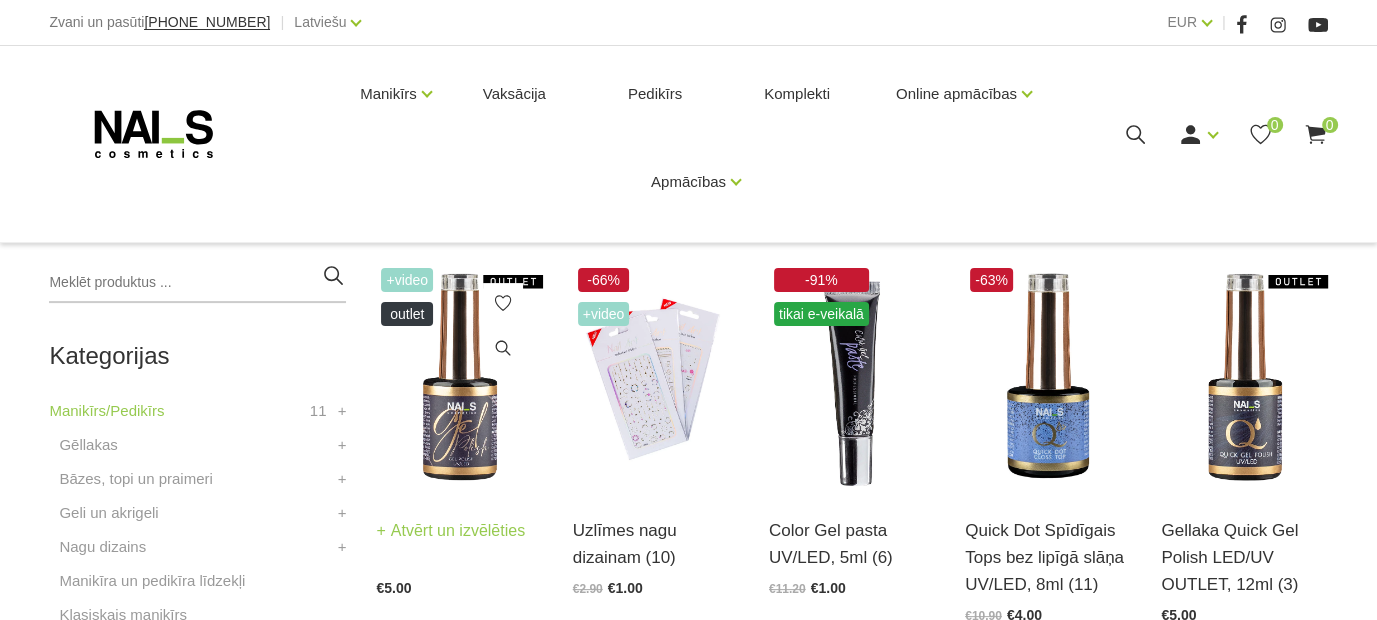 click at bounding box center [459, 377] 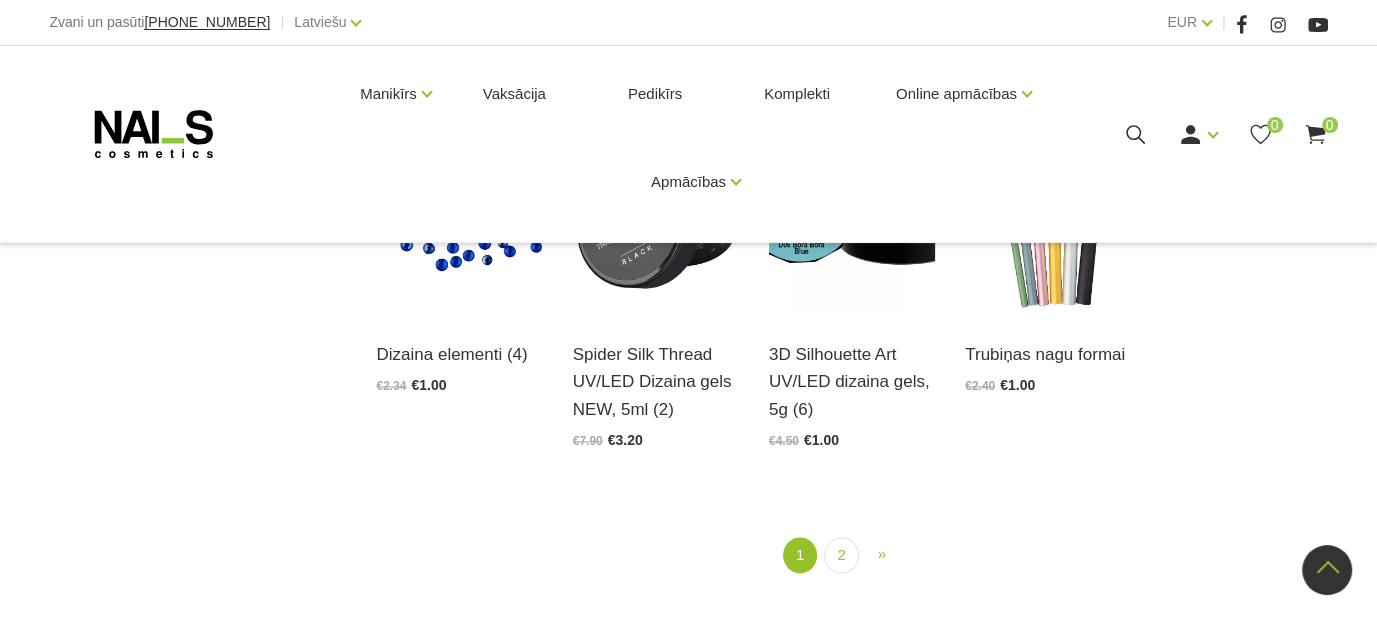 scroll, scrollTop: 2288, scrollLeft: 0, axis: vertical 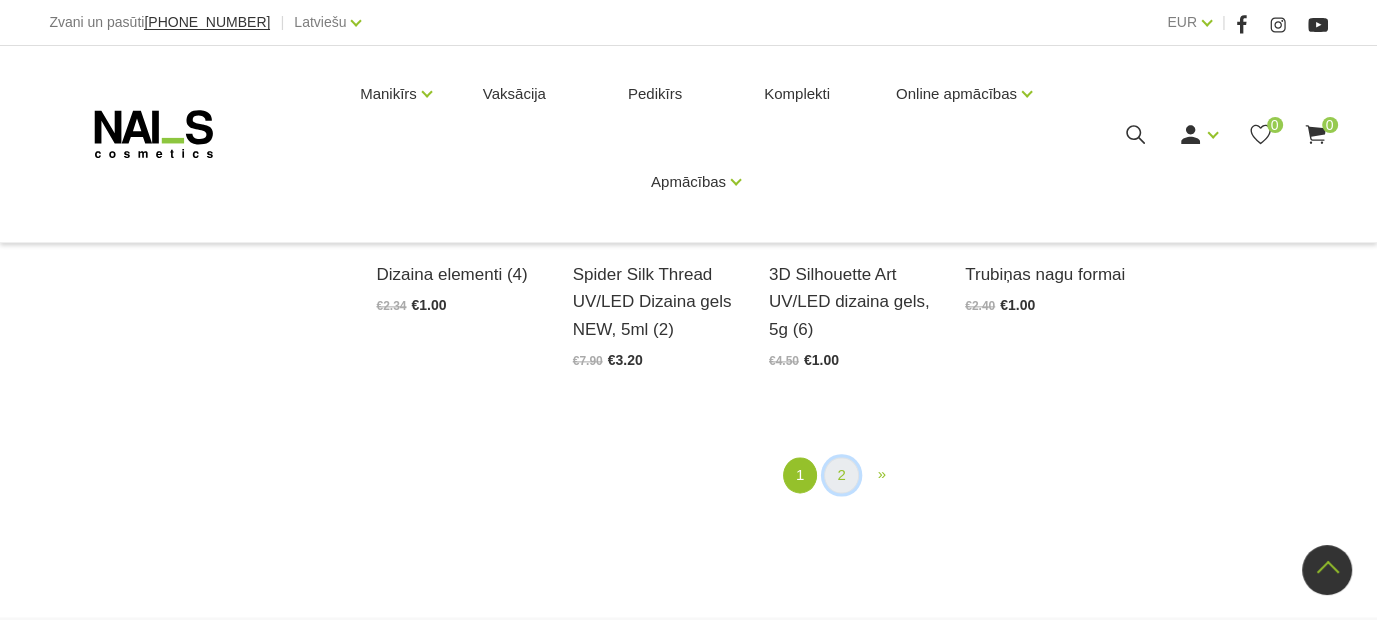 click on "2" at bounding box center [841, 475] 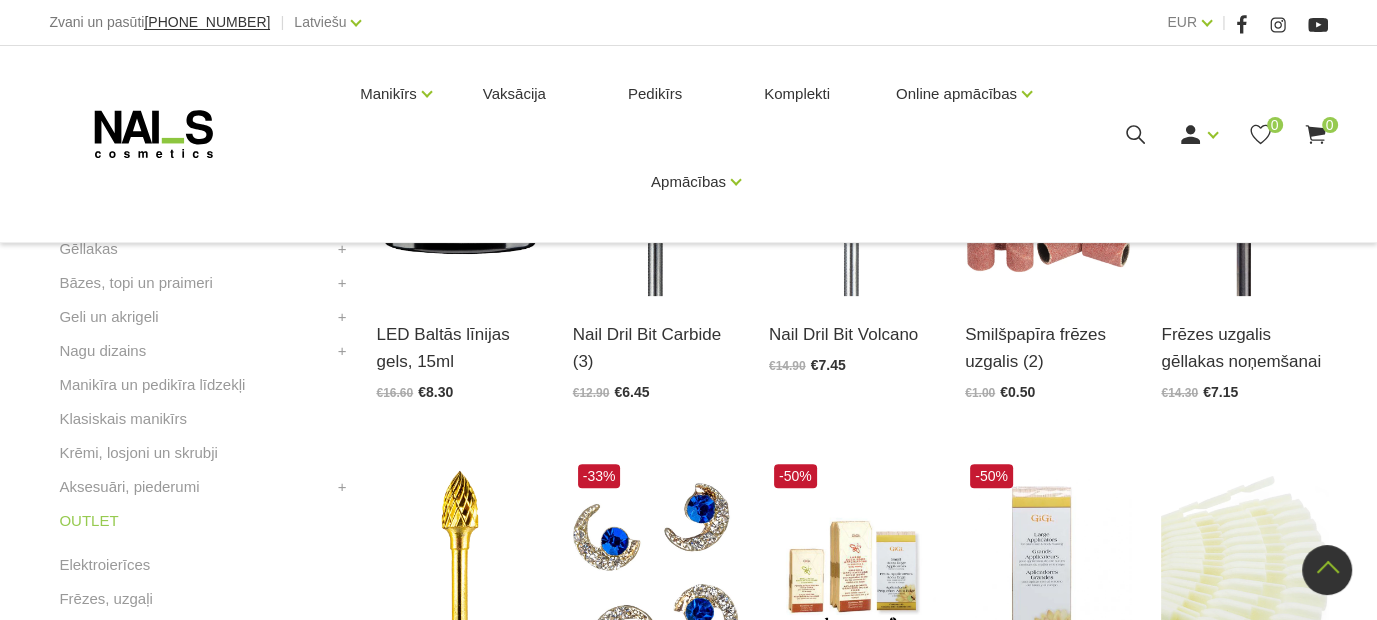 scroll, scrollTop: 408, scrollLeft: 0, axis: vertical 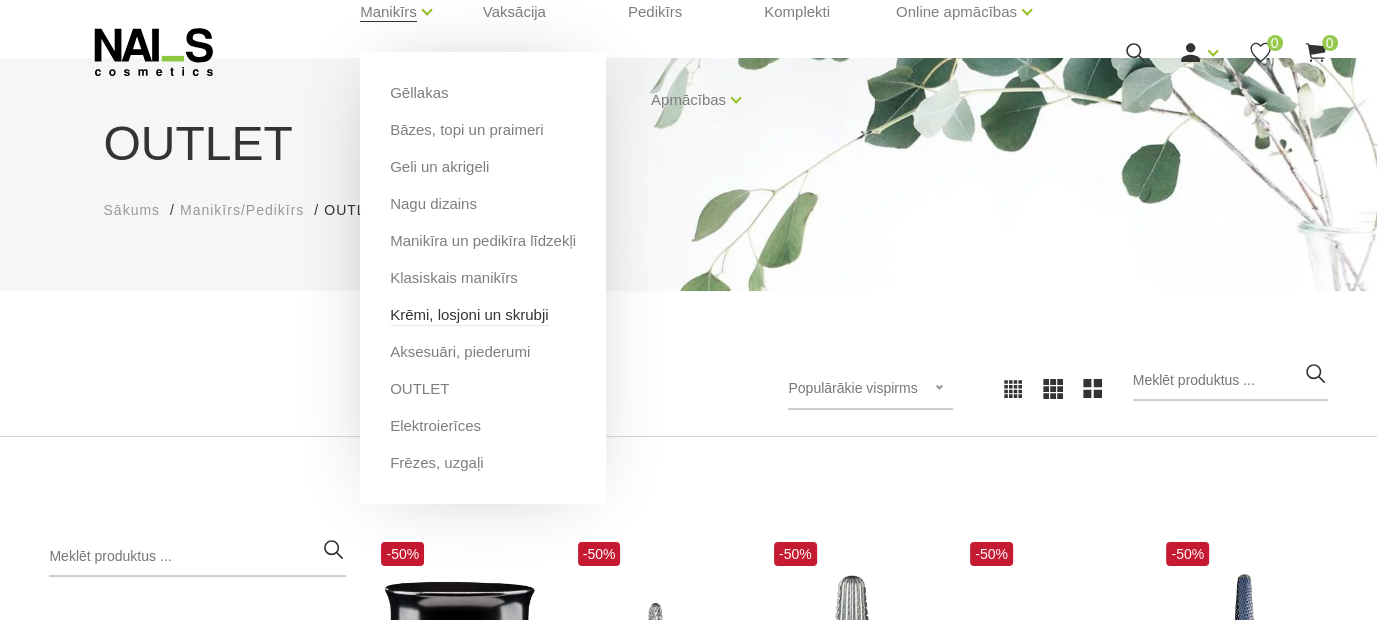 click on "Krēmi, losjoni un skrubji" at bounding box center [469, 315] 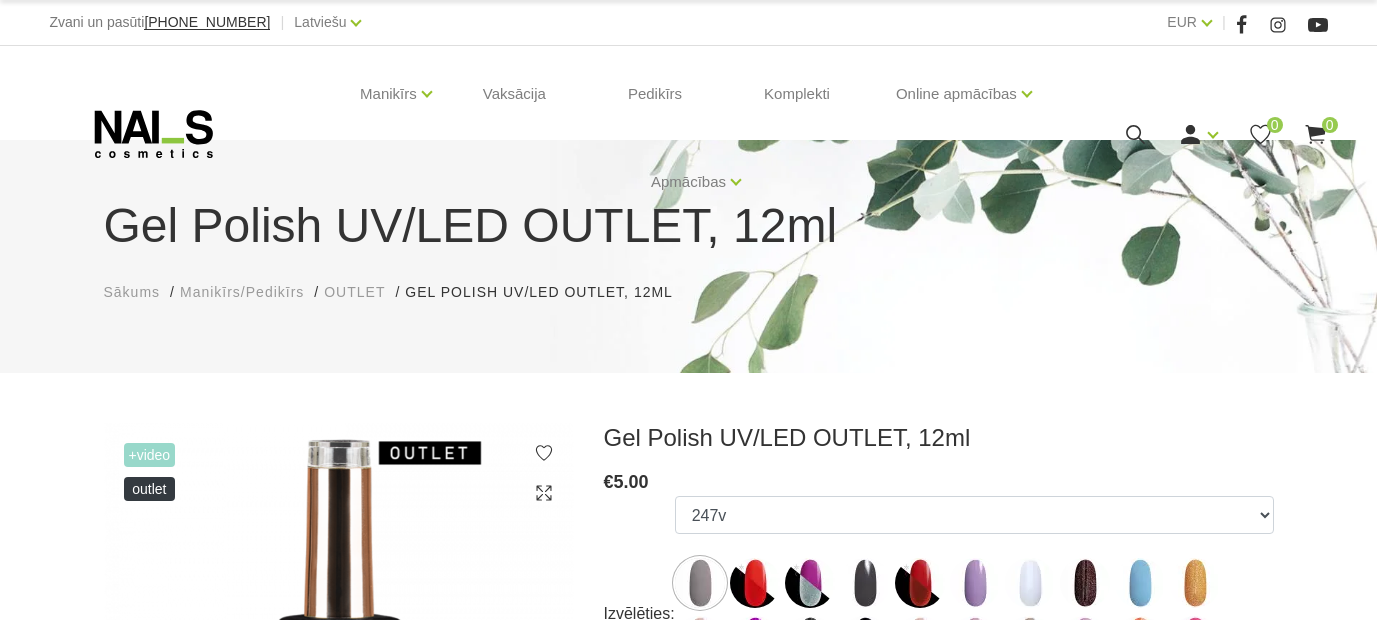 scroll, scrollTop: 0, scrollLeft: 0, axis: both 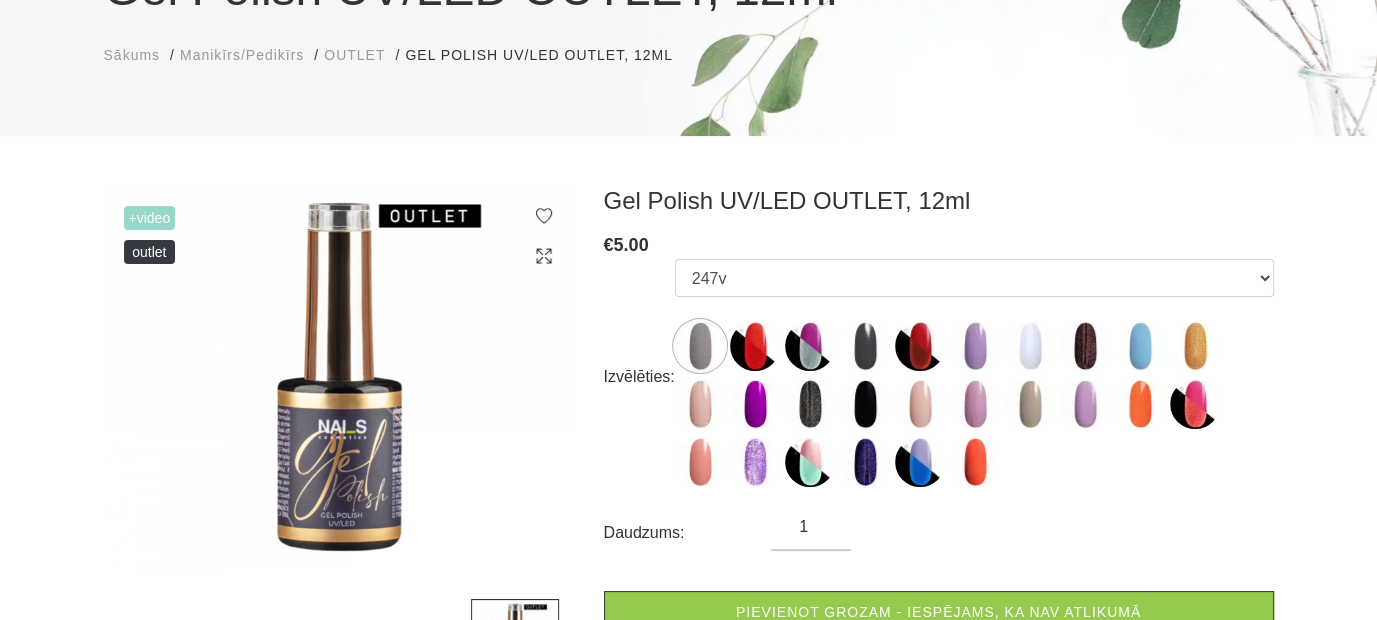 drag, startPoint x: 1382, startPoint y: 206, endPoint x: 1389, endPoint y: 285, distance: 79.30952 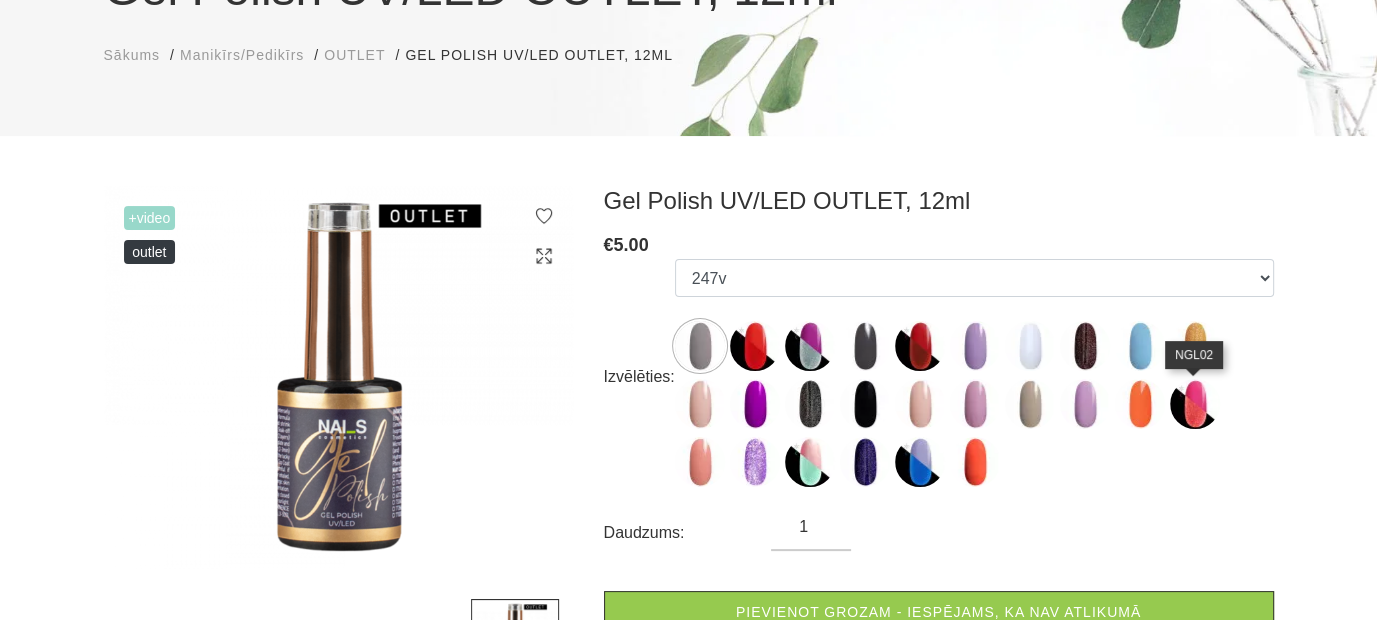 click at bounding box center (1195, 404) 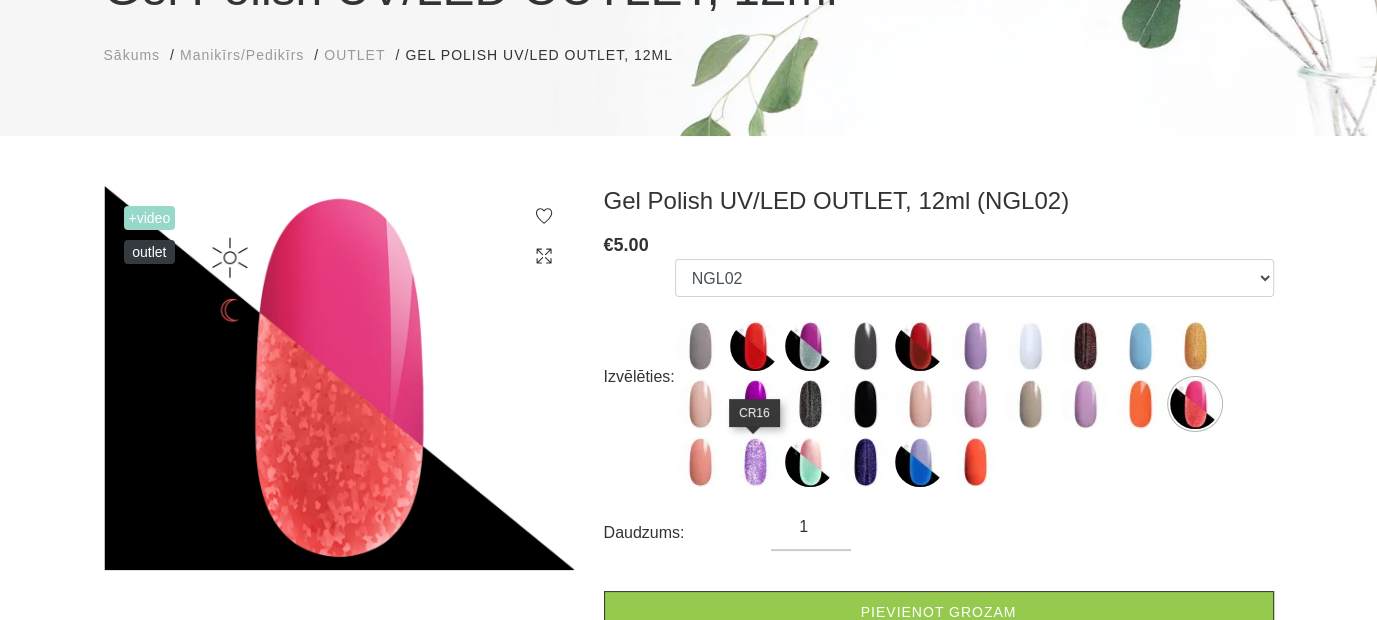 click at bounding box center [755, 462] 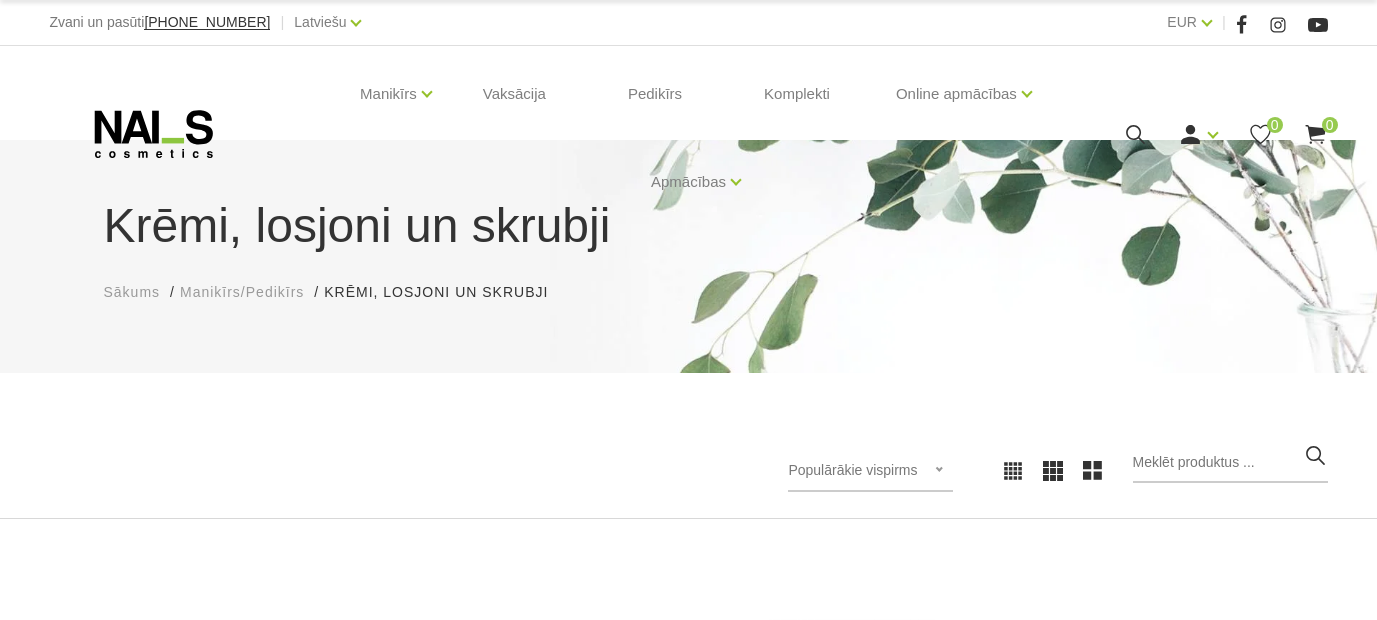 scroll, scrollTop: 0, scrollLeft: 0, axis: both 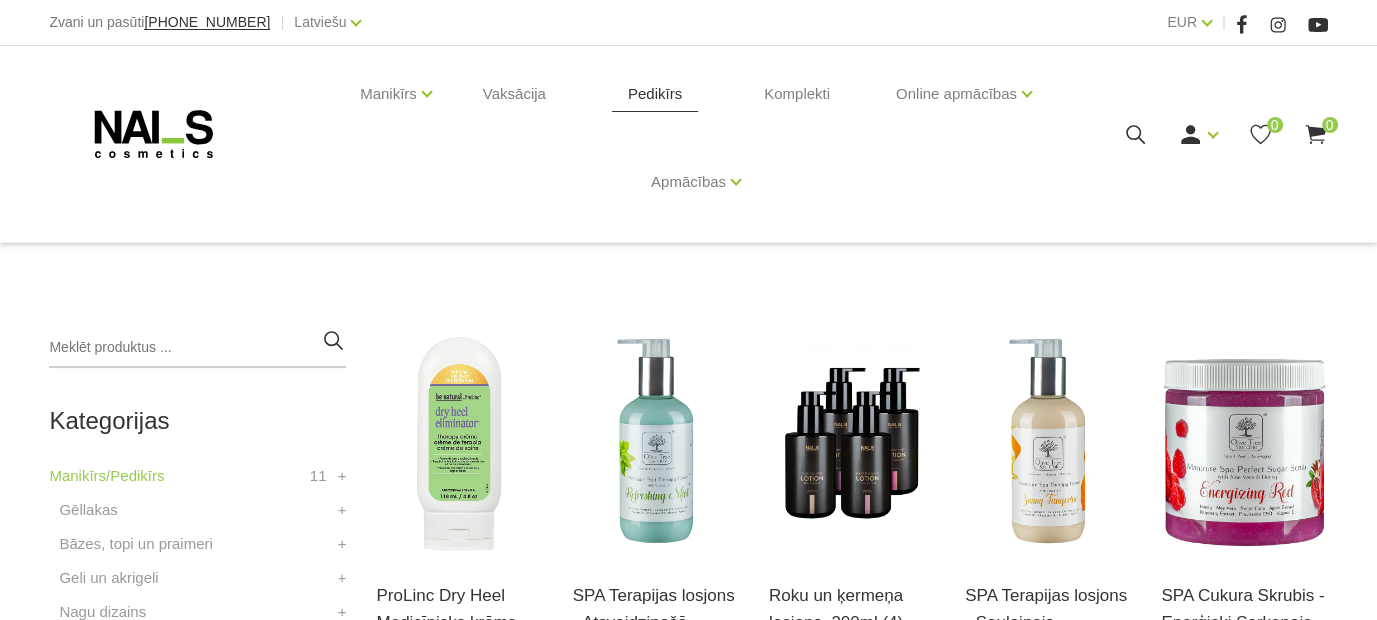 click on "Pedikīrs" at bounding box center [655, 94] 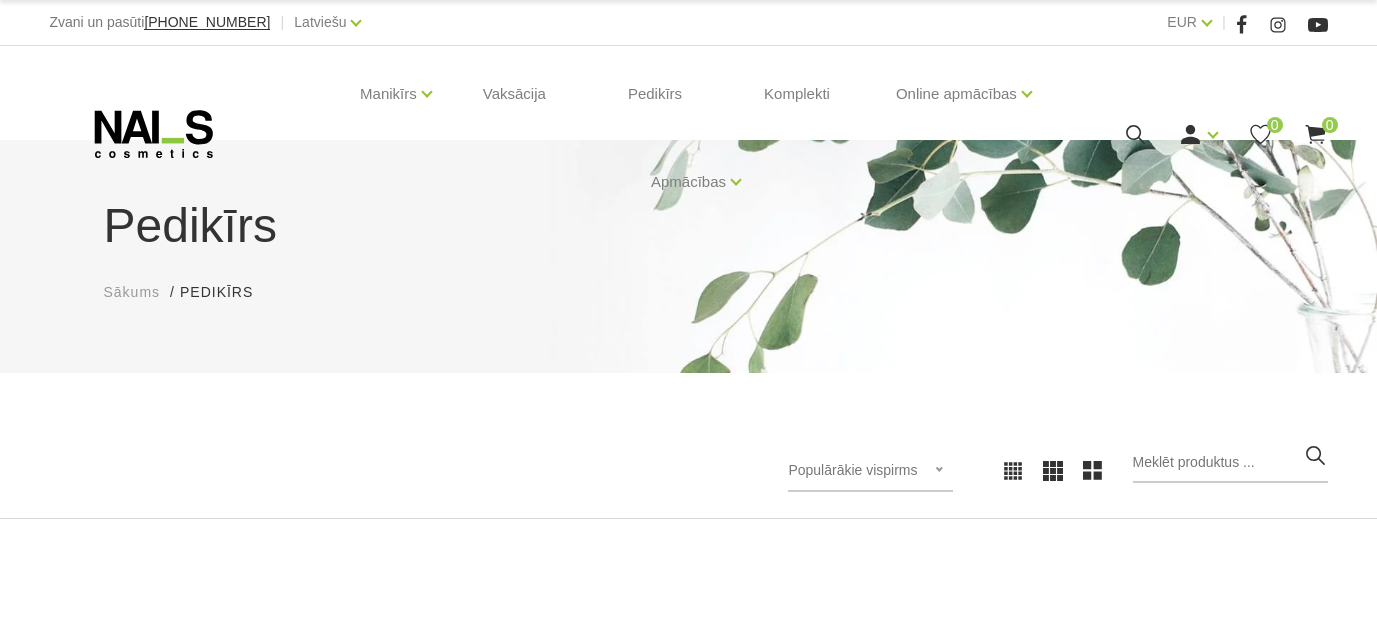 scroll, scrollTop: 0, scrollLeft: 0, axis: both 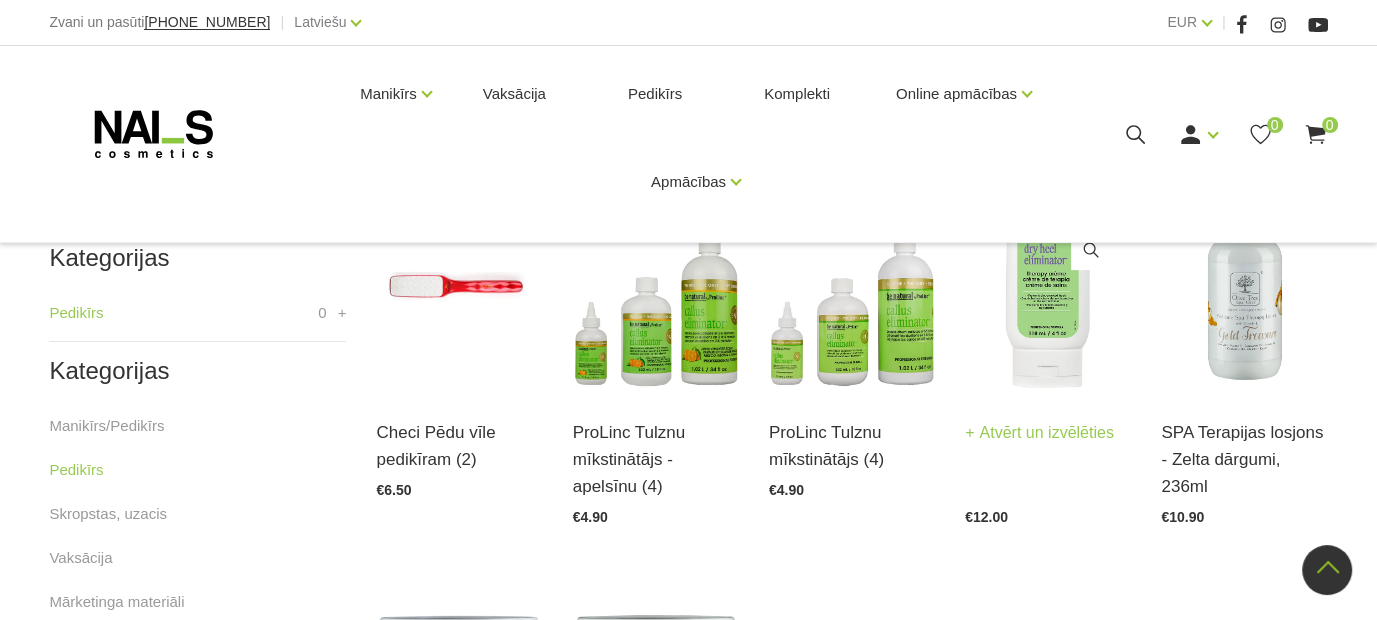 click on "Atvērt un izvēlēties" at bounding box center [1039, 433] 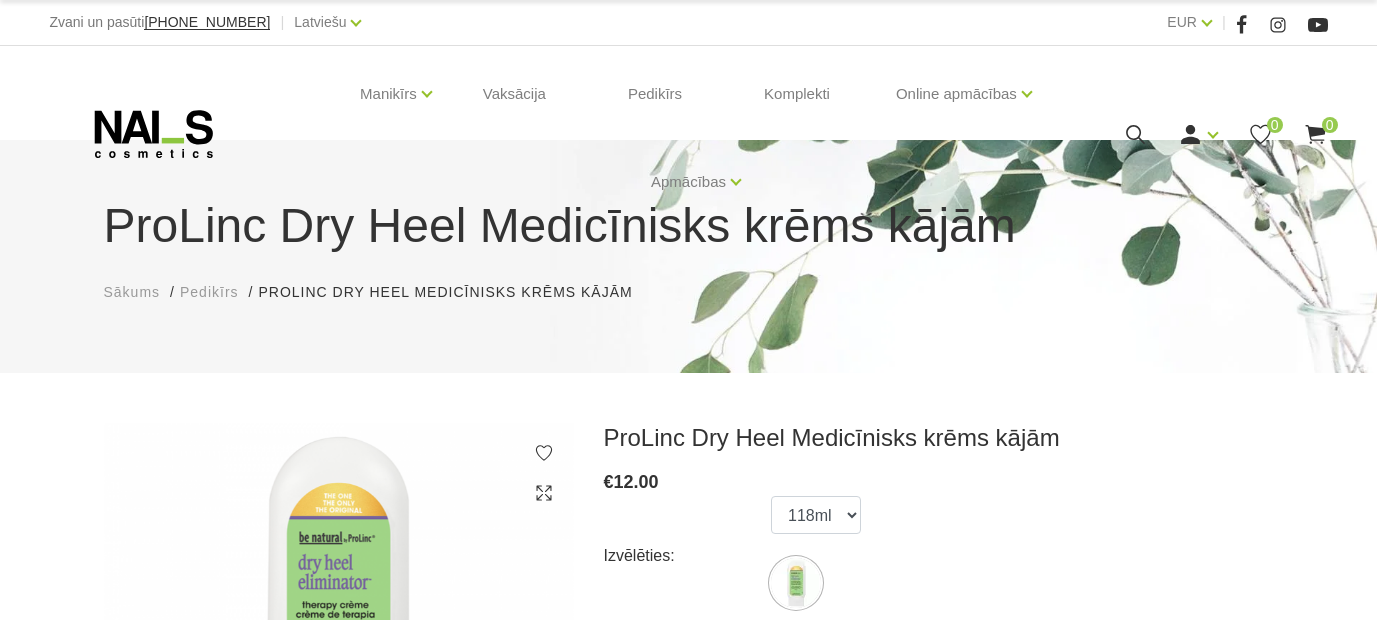 scroll, scrollTop: 0, scrollLeft: 0, axis: both 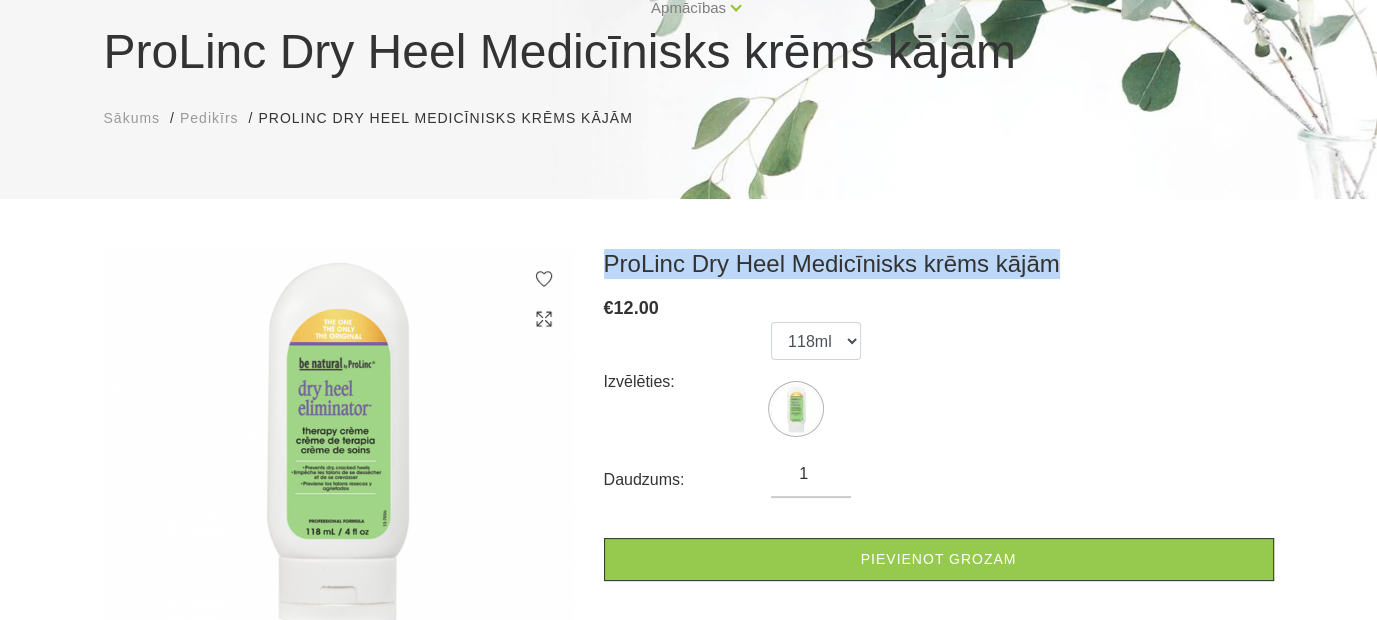 drag, startPoint x: 602, startPoint y: 263, endPoint x: 1088, endPoint y: 270, distance: 486.0504 